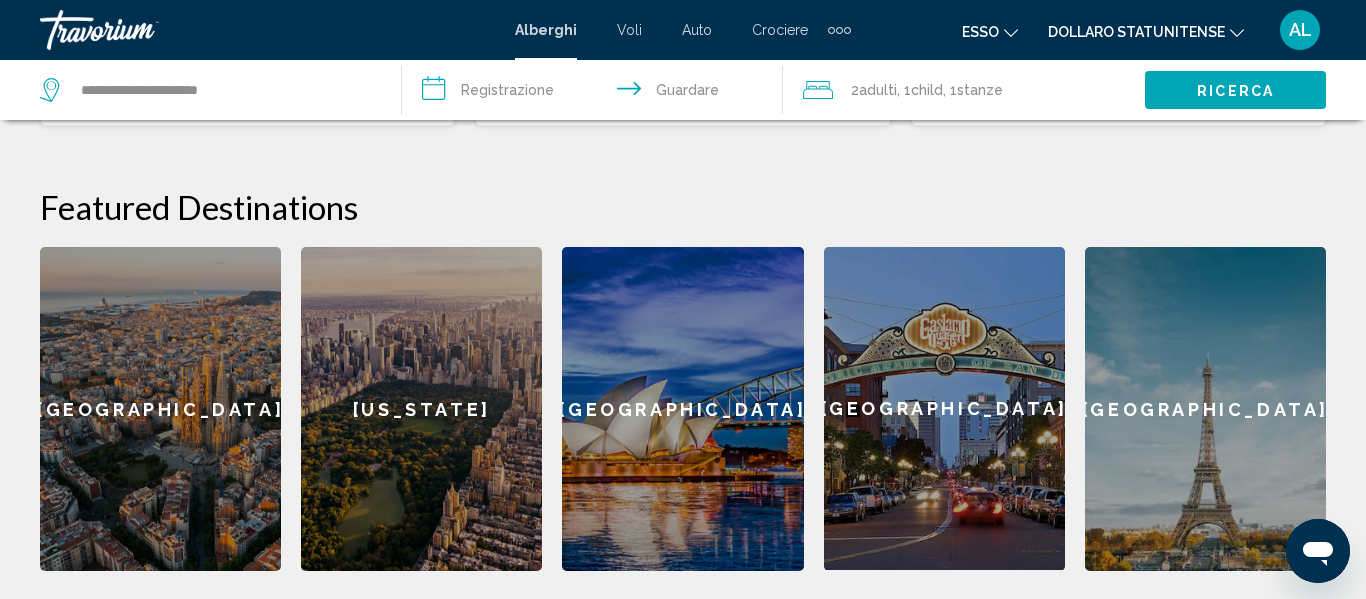 scroll, scrollTop: 0, scrollLeft: 0, axis: both 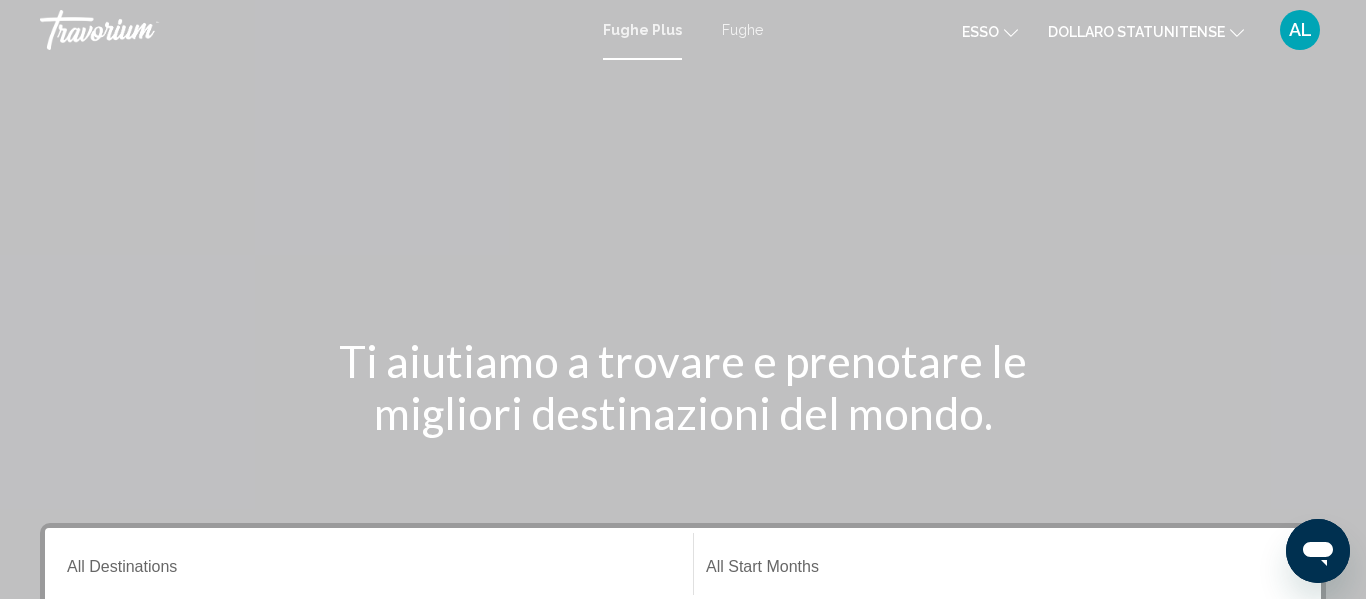 click on "Fughe" at bounding box center [742, 30] 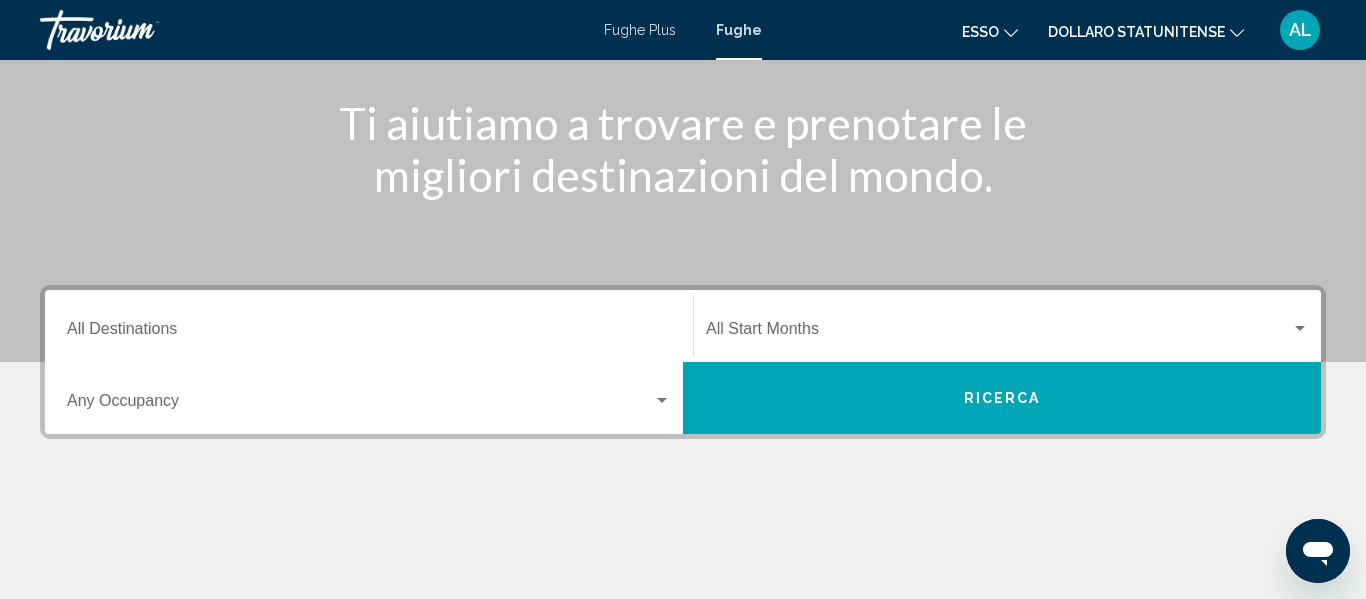 scroll, scrollTop: 280, scrollLeft: 0, axis: vertical 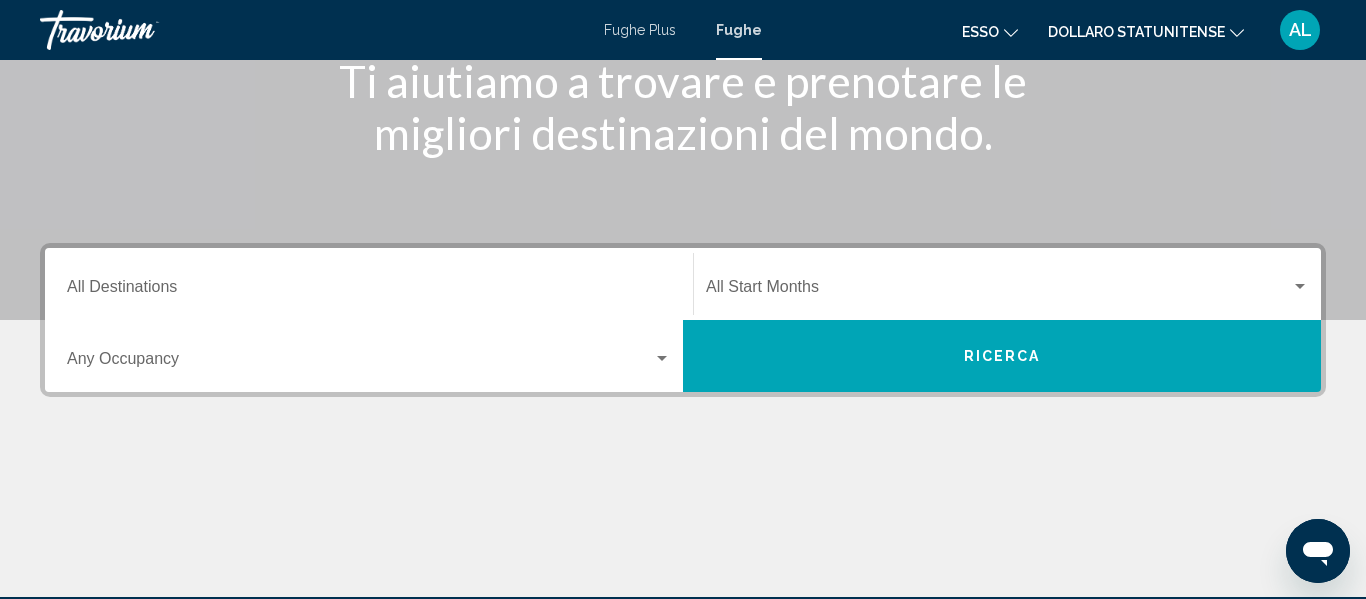 click on "Destination All Destinations" at bounding box center [369, 284] 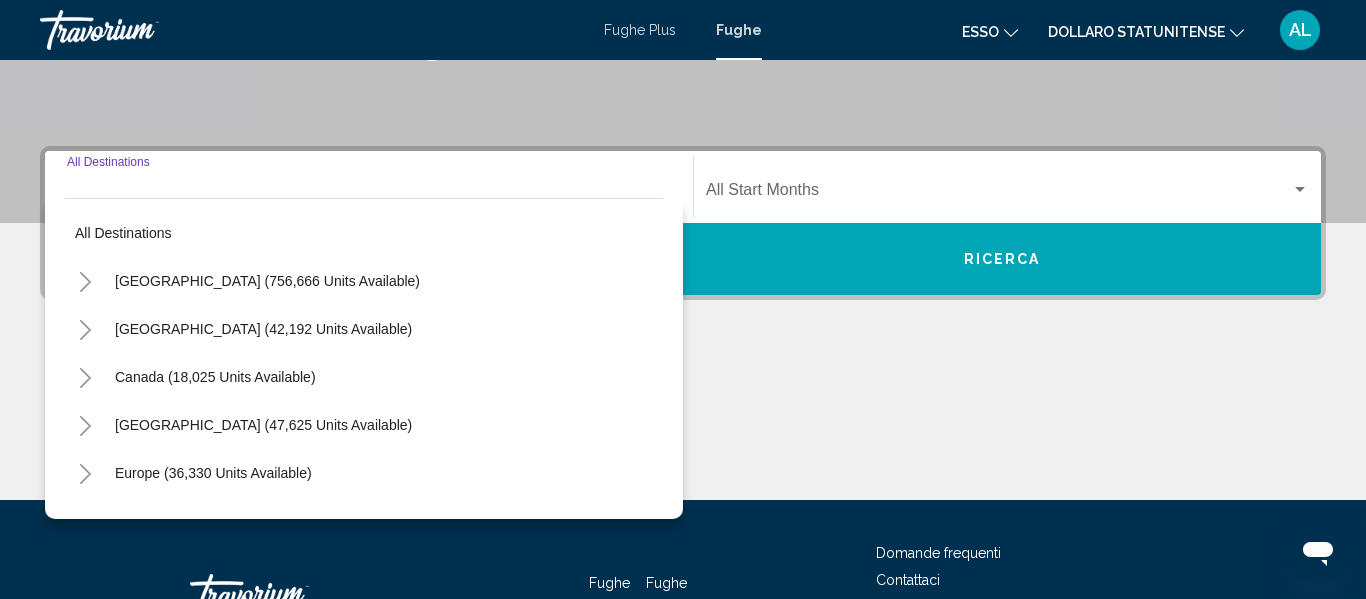 scroll, scrollTop: 458, scrollLeft: 0, axis: vertical 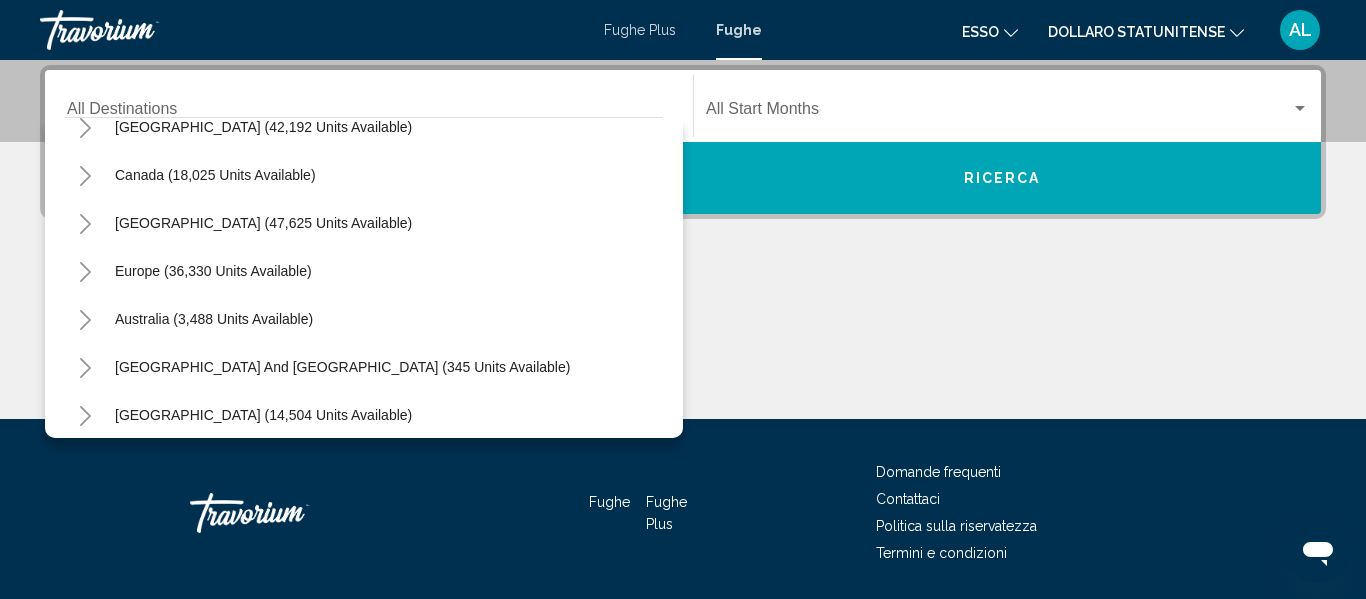 click 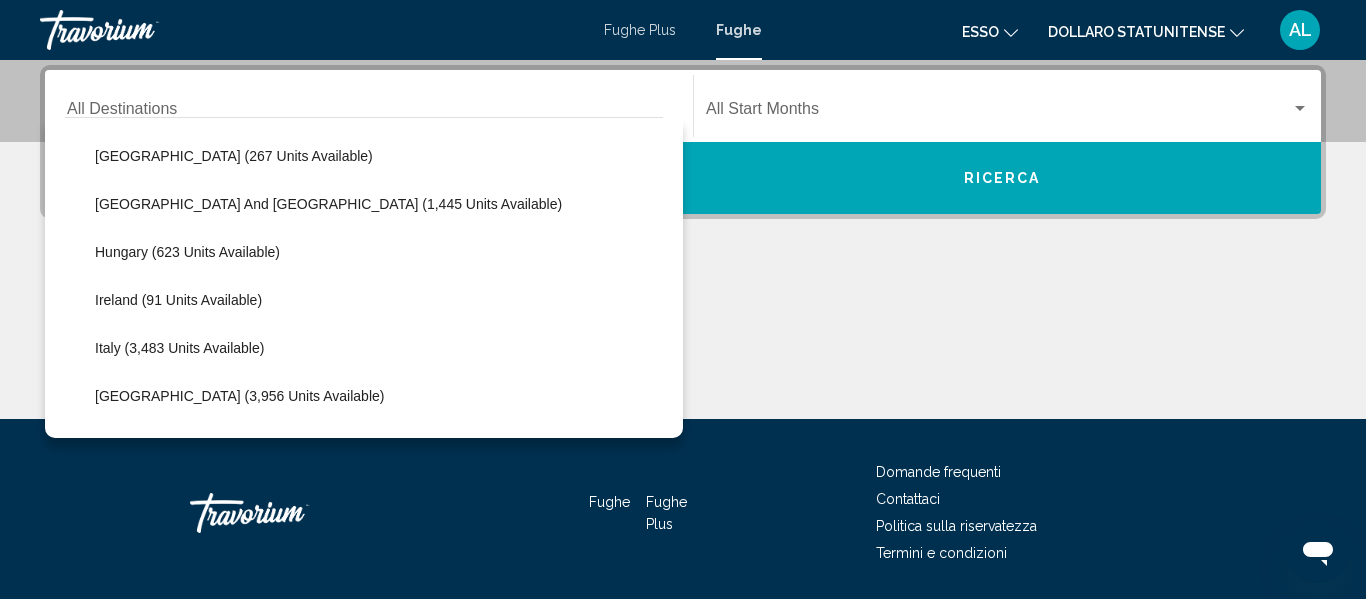 scroll, scrollTop: 637, scrollLeft: 0, axis: vertical 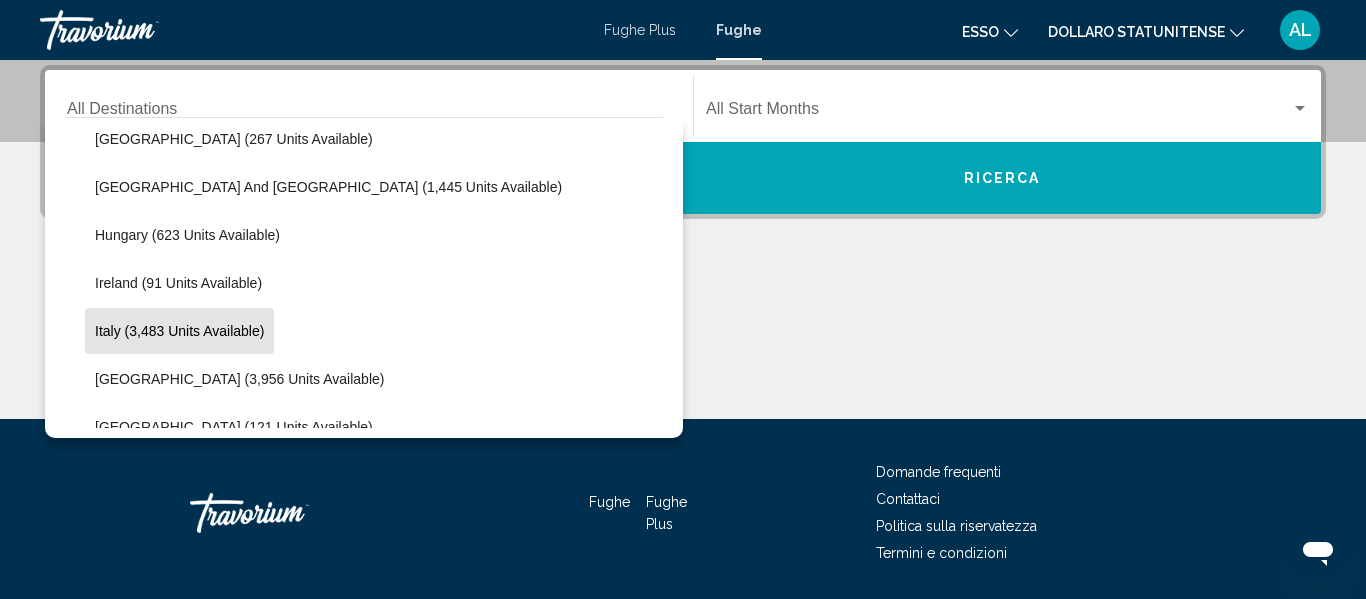 click on "Italy (3,483 units available)" 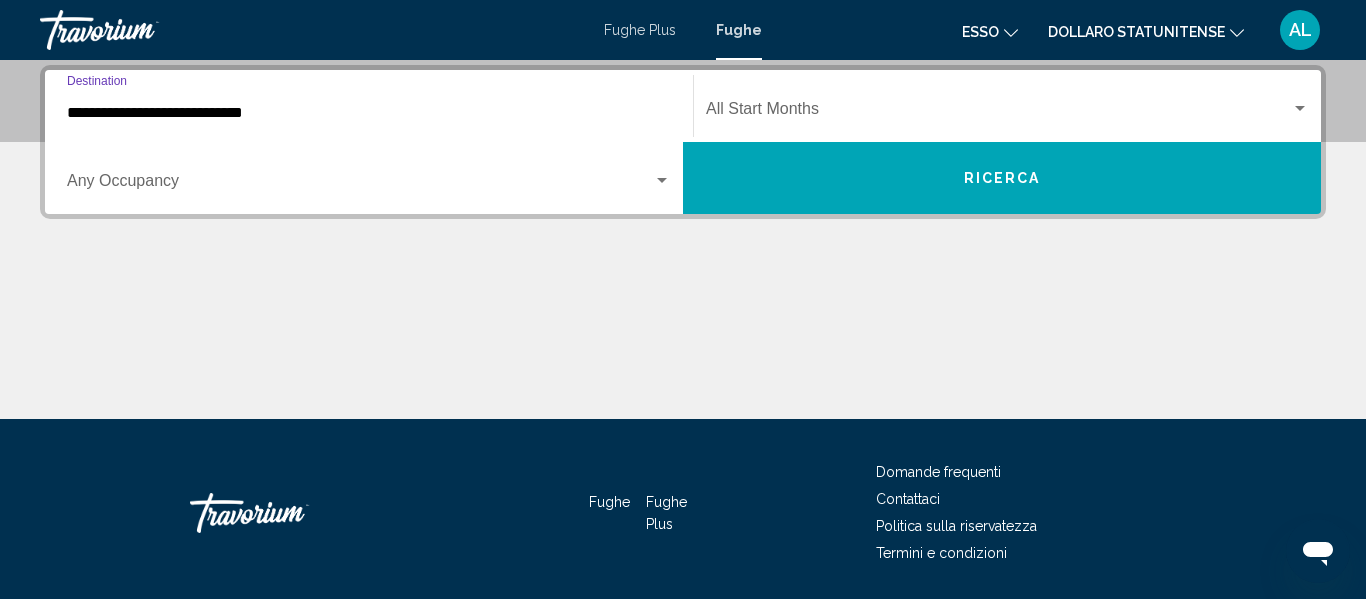 click at bounding box center [662, 180] 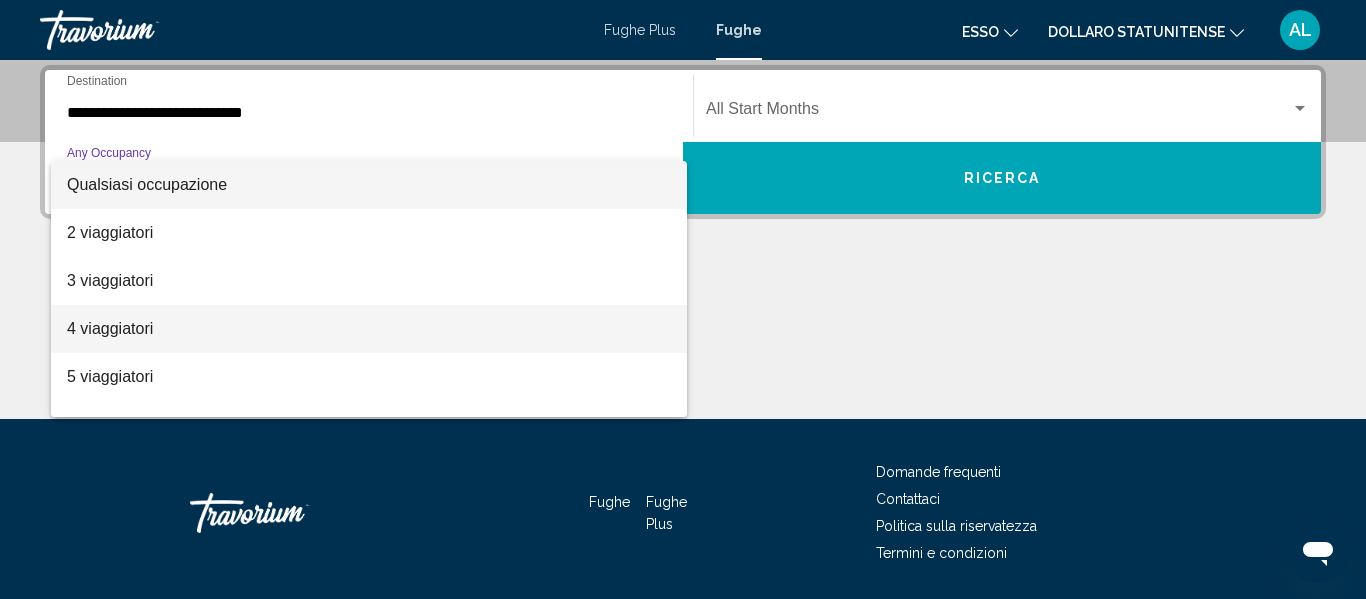 click on "4 viaggiatori" at bounding box center [369, 329] 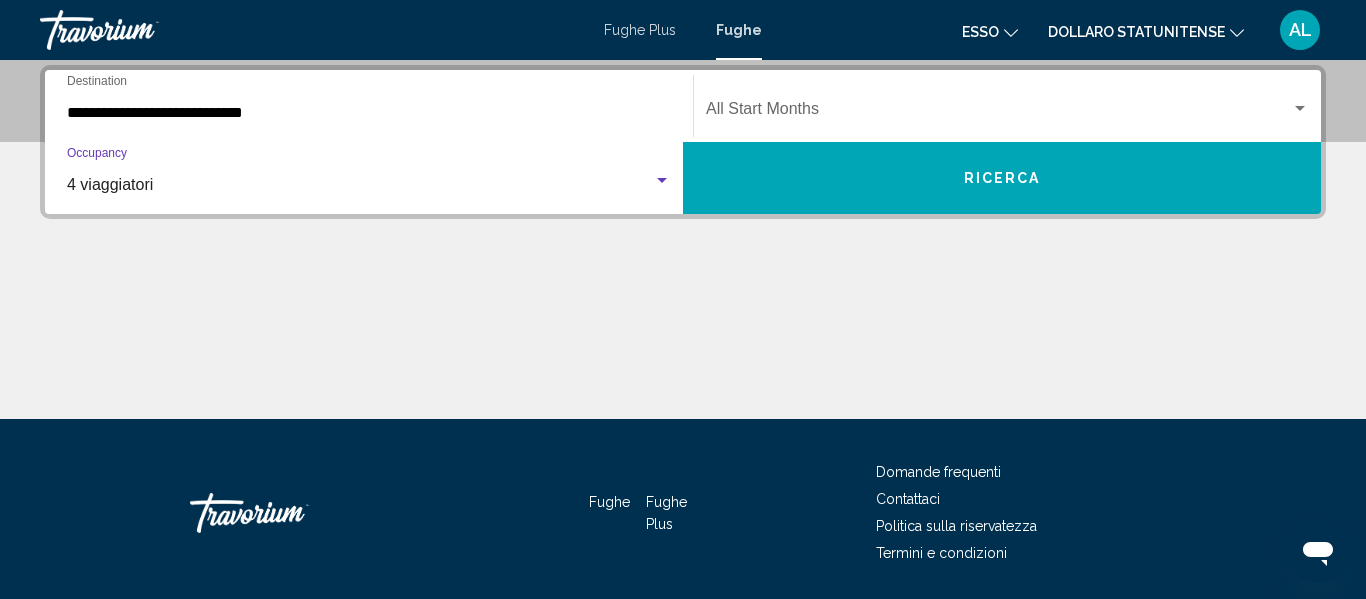 click at bounding box center (998, 113) 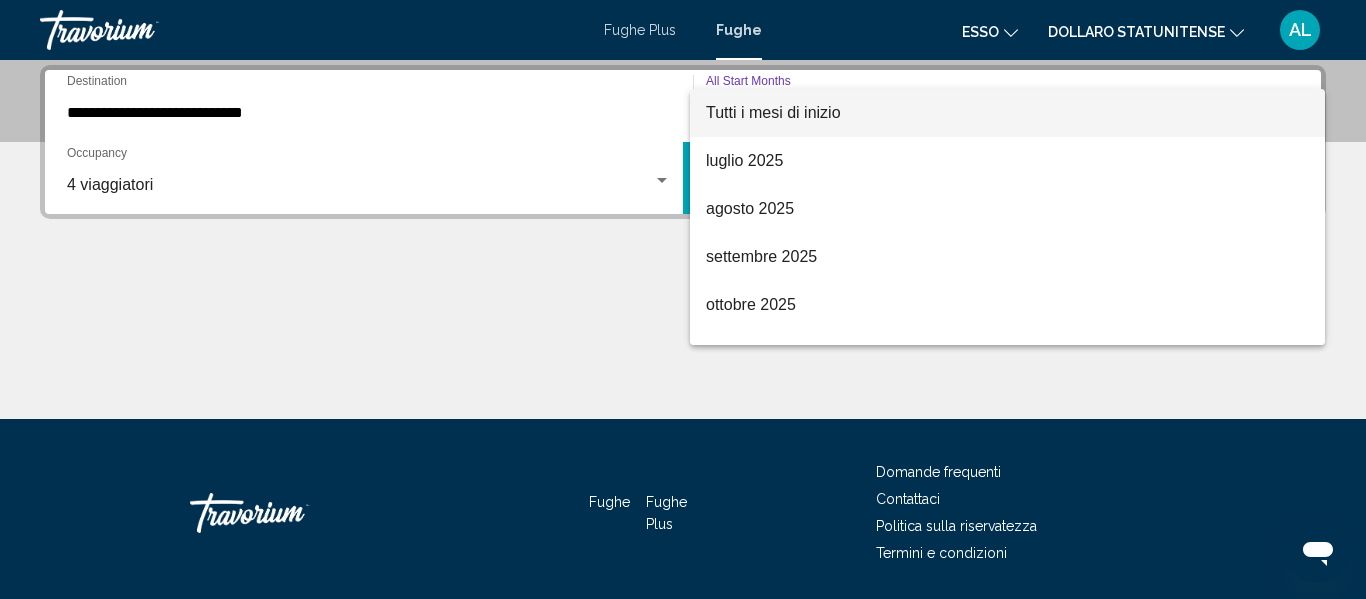 click at bounding box center (683, 299) 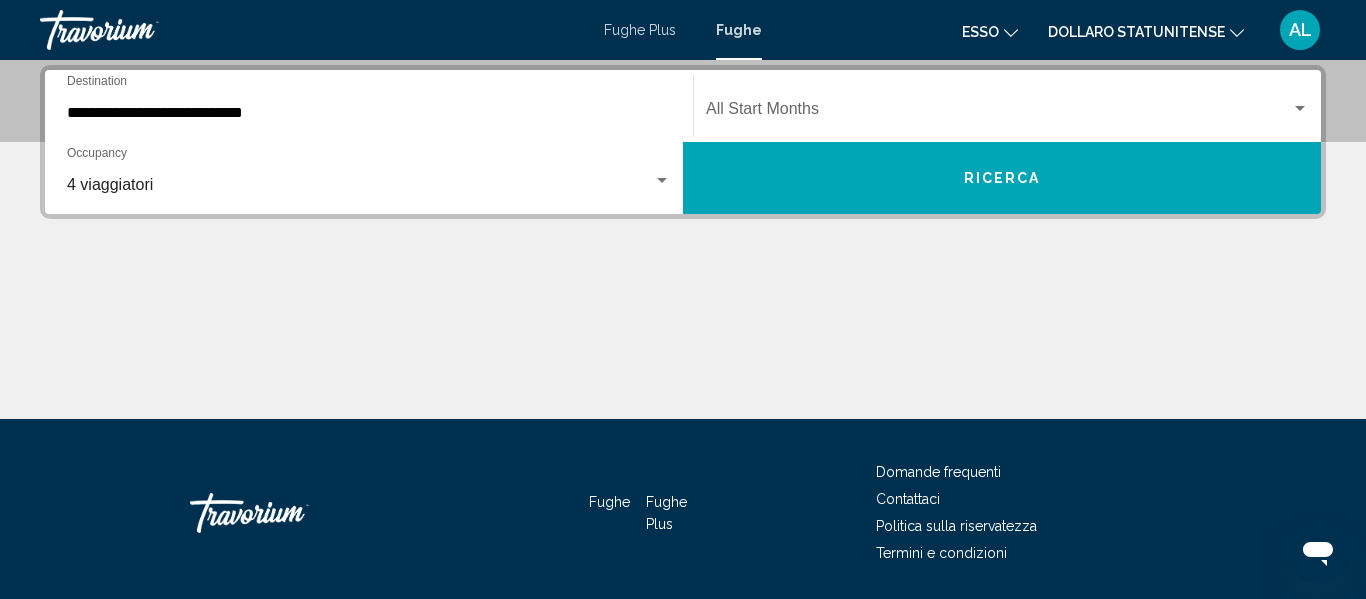 click on "4 viaggiatori" at bounding box center [360, 185] 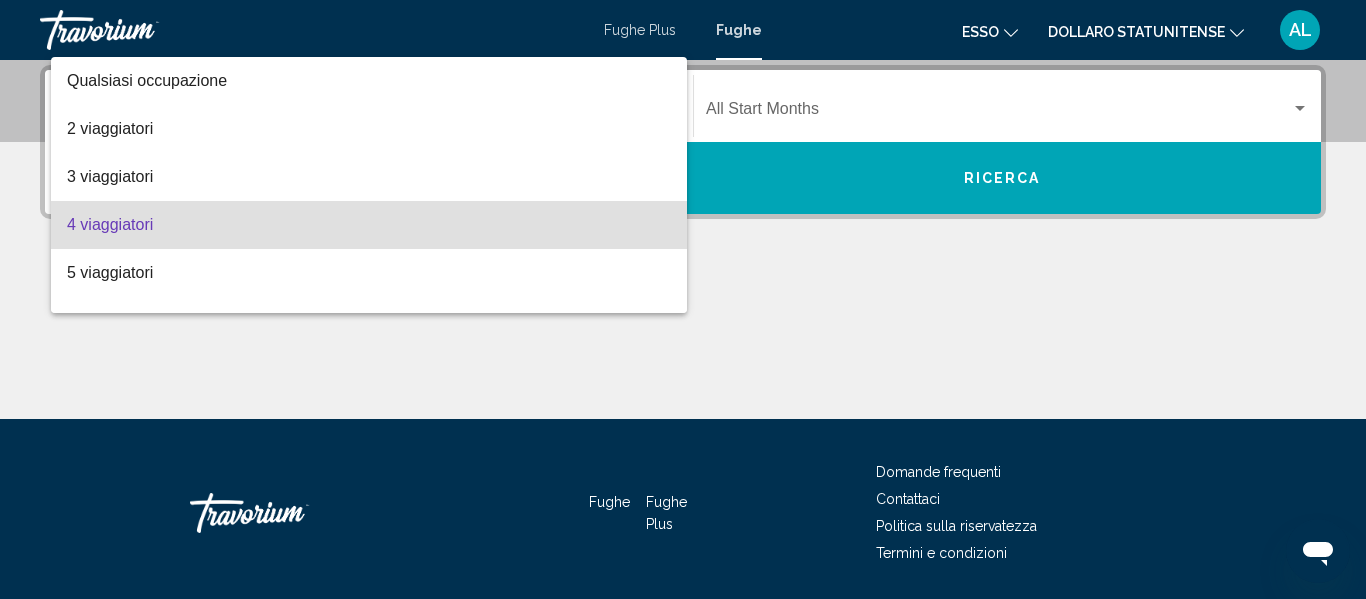 scroll, scrollTop: 40, scrollLeft: 0, axis: vertical 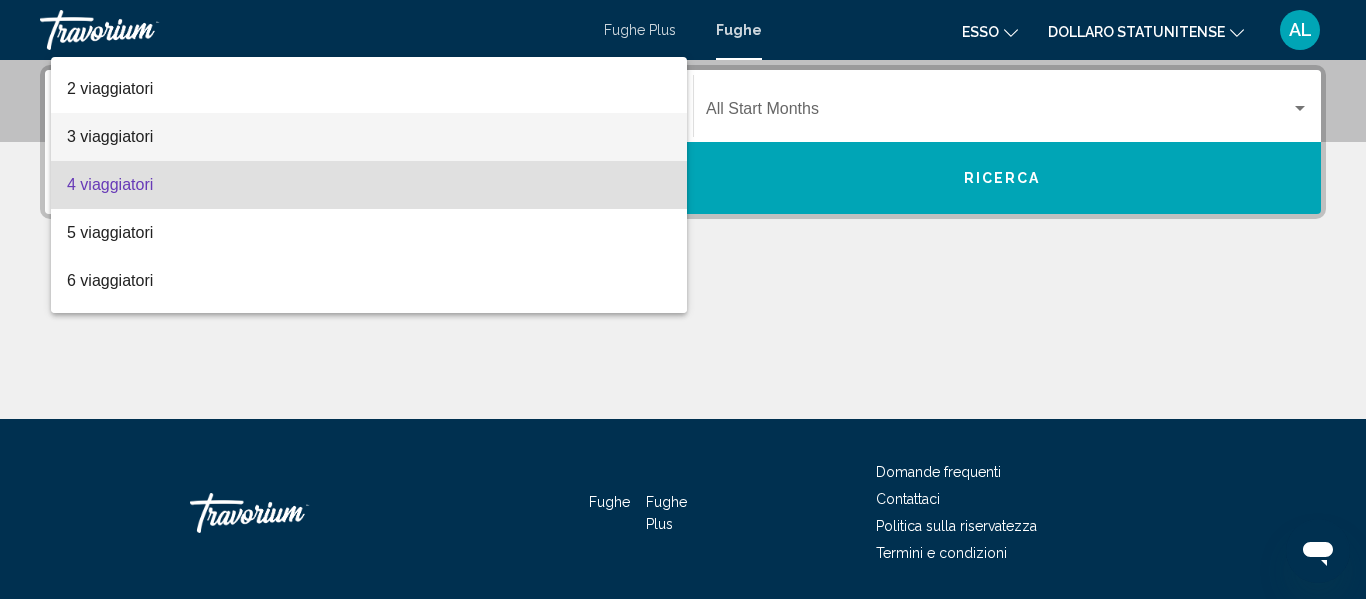 click on "3 viaggiatori" at bounding box center [369, 137] 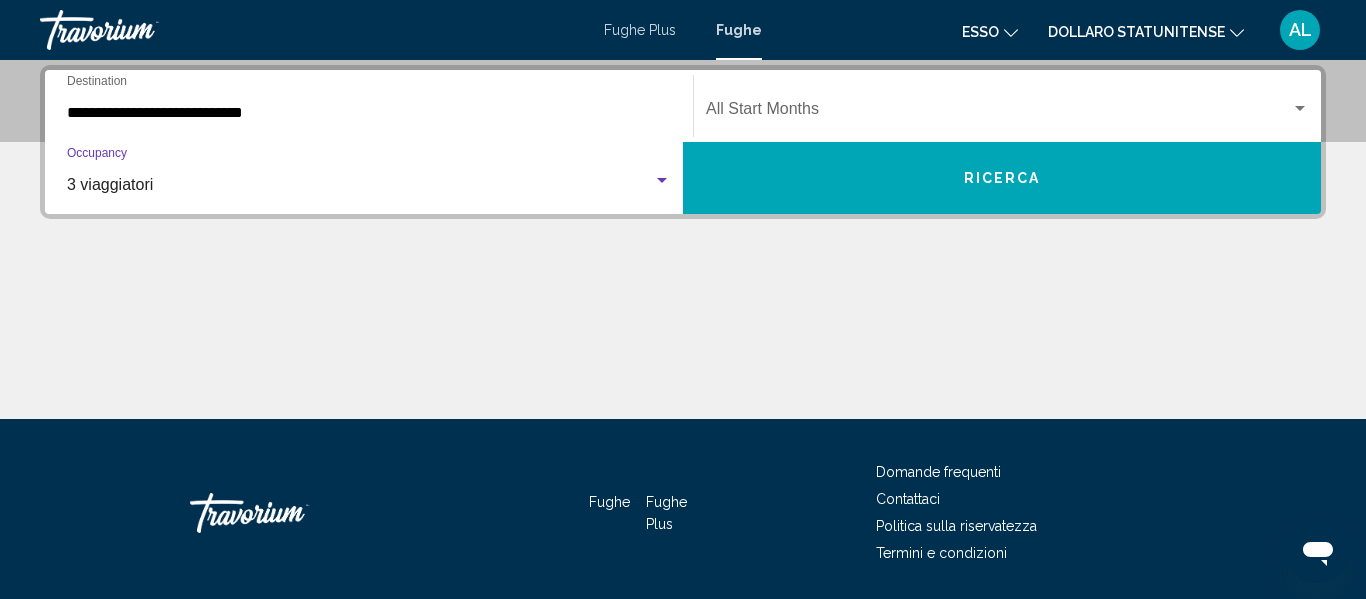 click at bounding box center (998, 113) 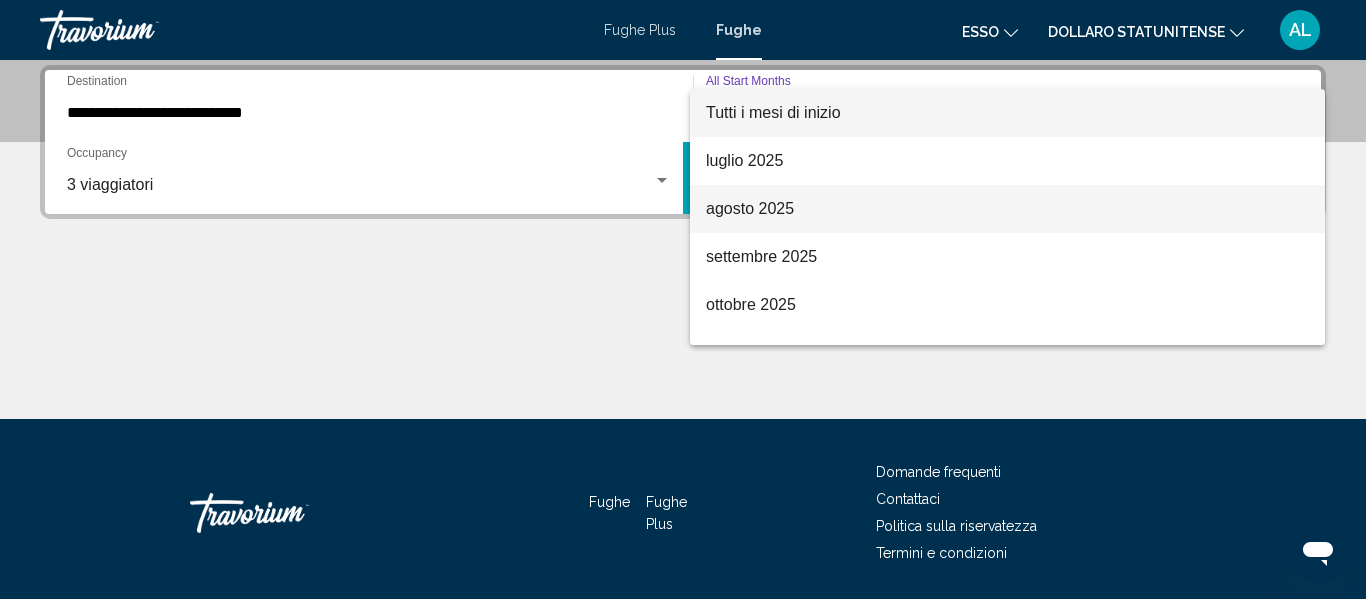 click on "agosto 2025" at bounding box center [1007, 209] 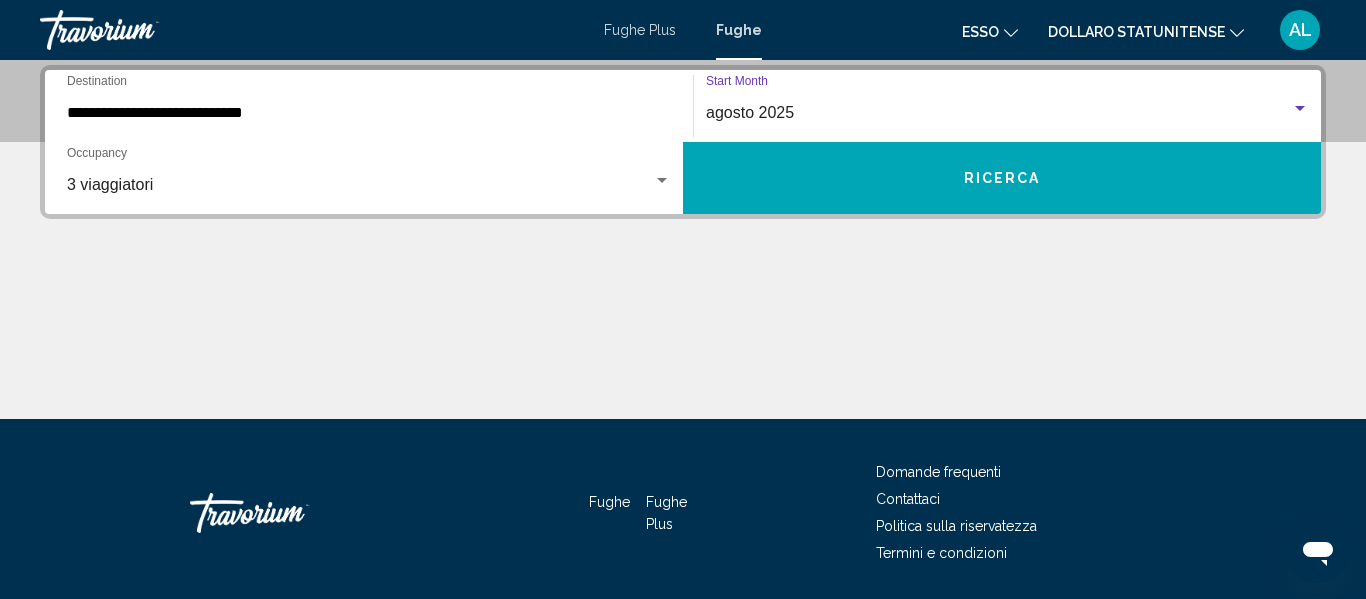 click on "Ricerca" at bounding box center (1002, 178) 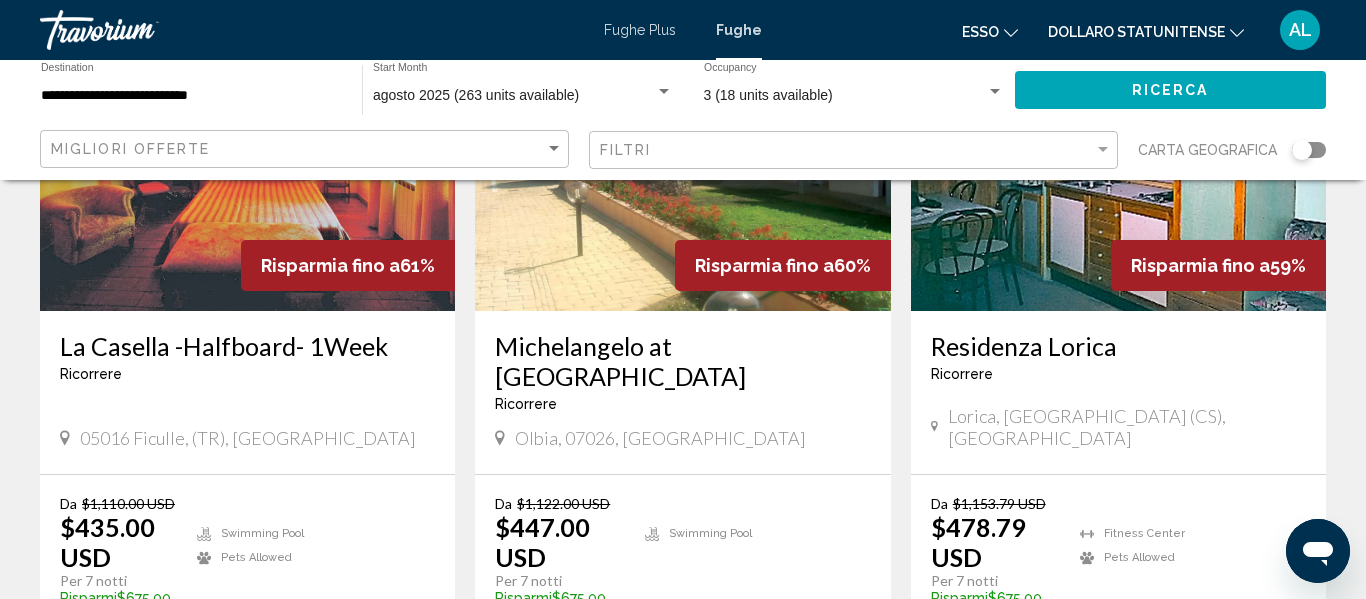 scroll, scrollTop: 2520, scrollLeft: 0, axis: vertical 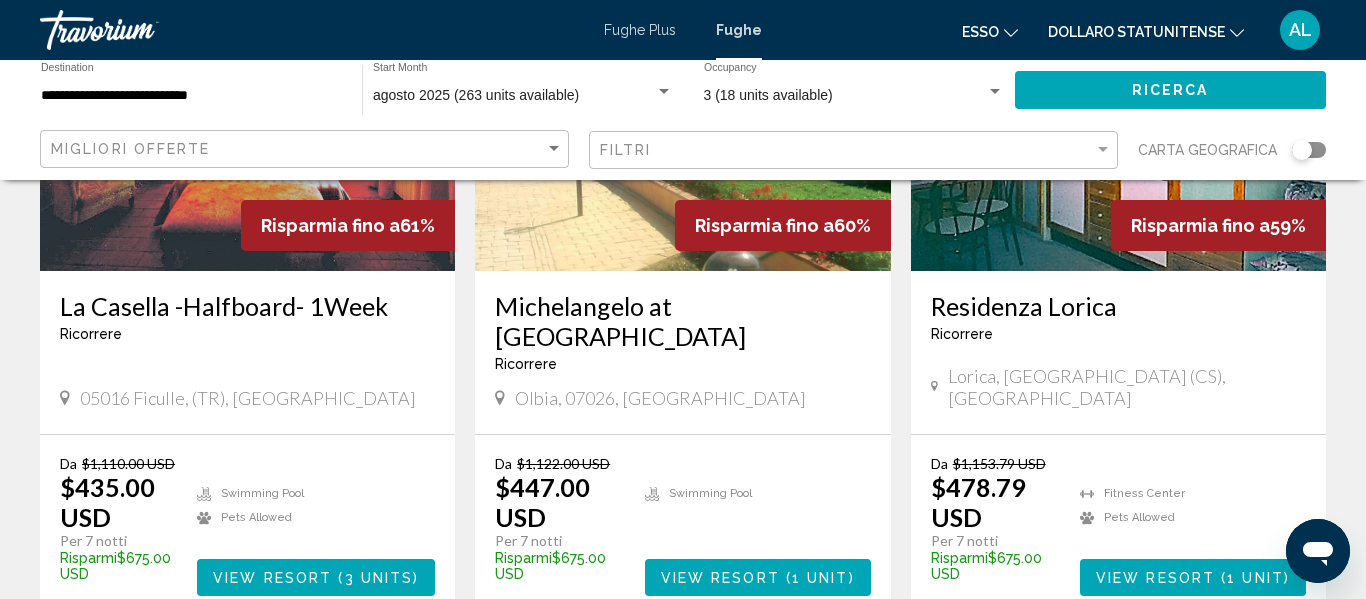 click on "2" at bounding box center [683, 676] 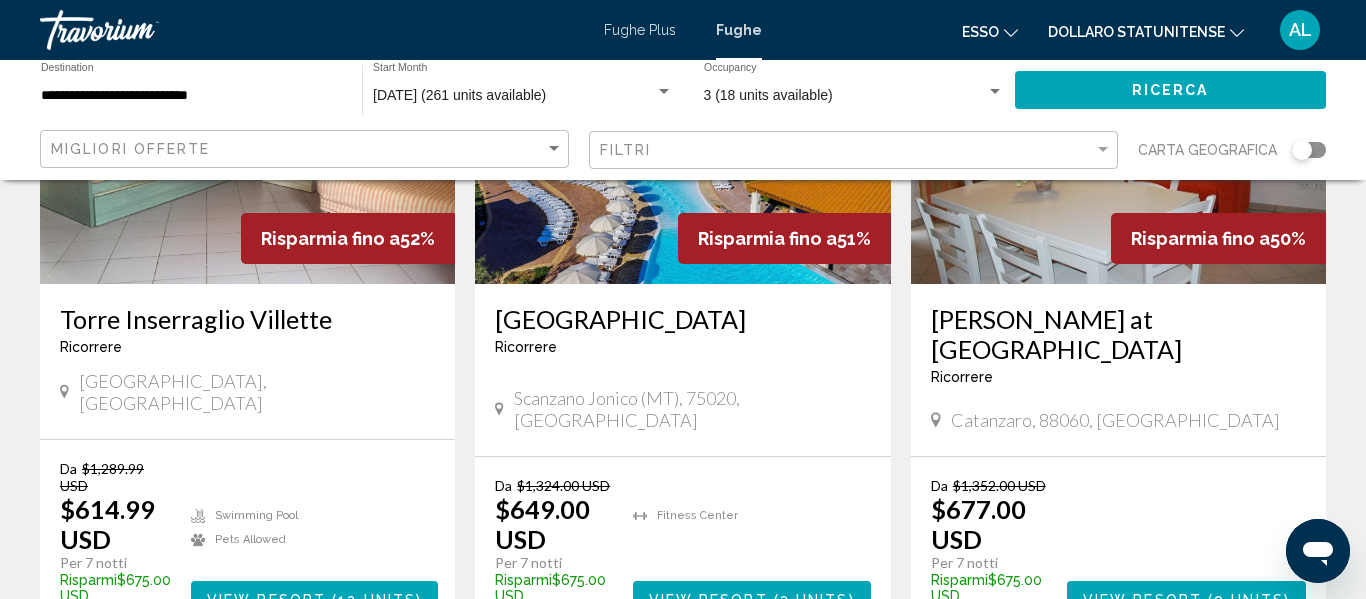 scroll, scrollTop: 1760, scrollLeft: 0, axis: vertical 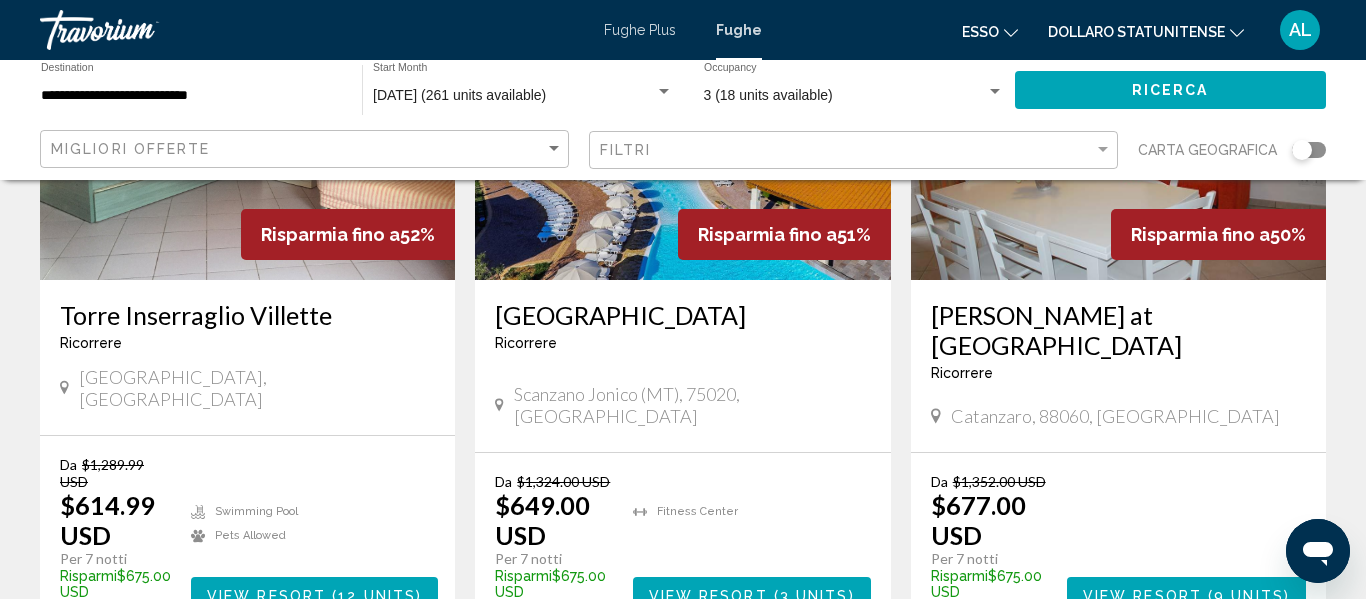 click on "View Resort" at bounding box center [266, 596] 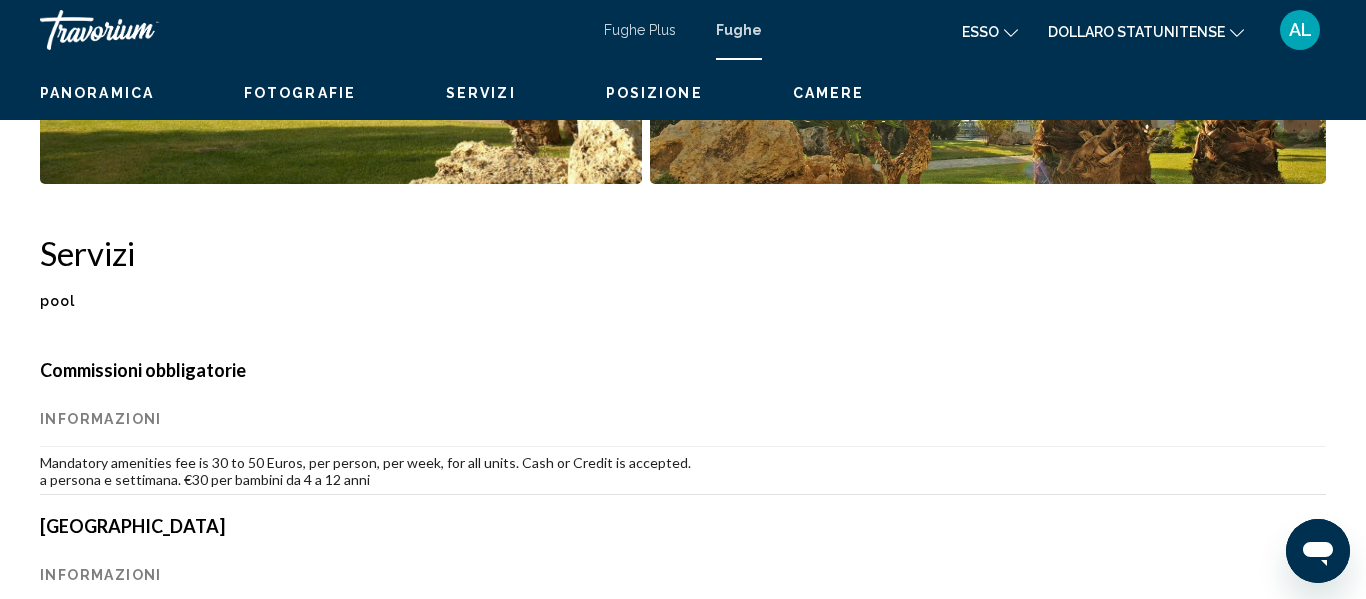 scroll, scrollTop: 236, scrollLeft: 0, axis: vertical 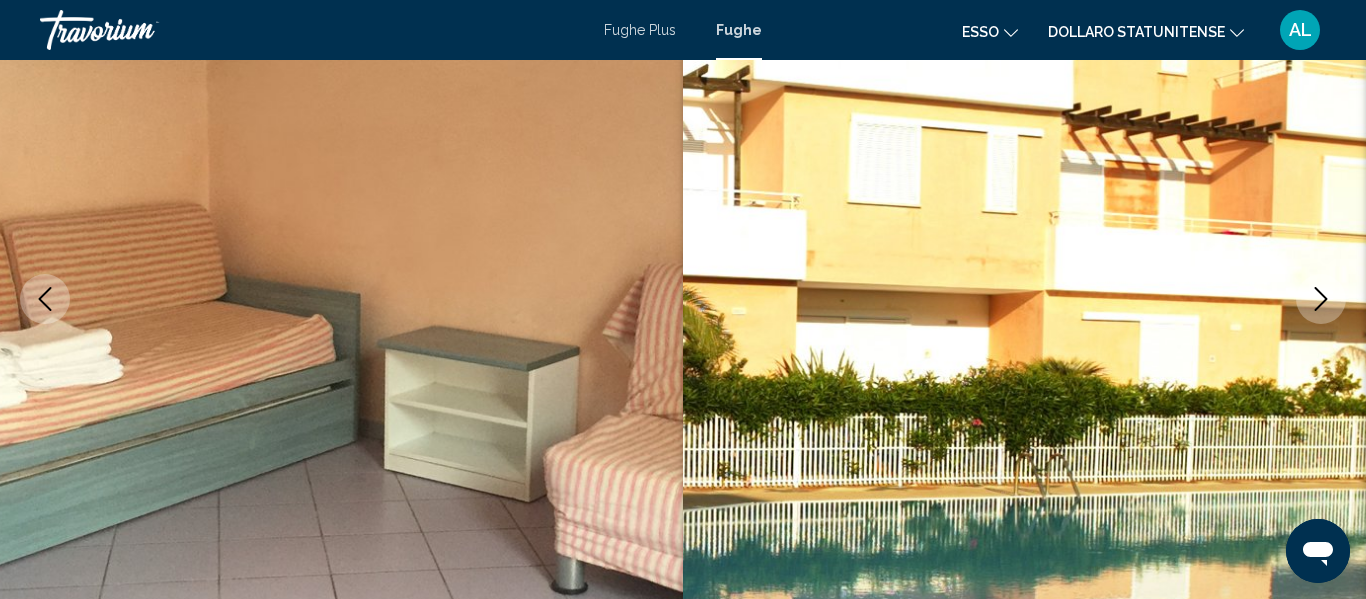 type 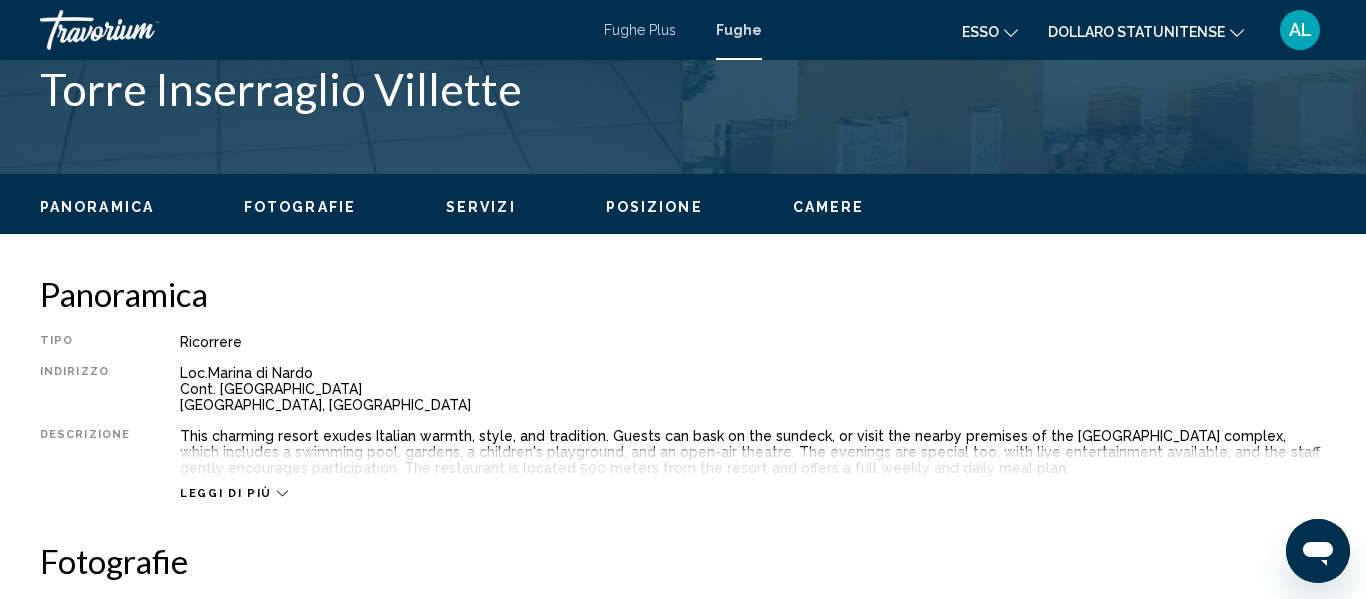 scroll, scrollTop: 916, scrollLeft: 0, axis: vertical 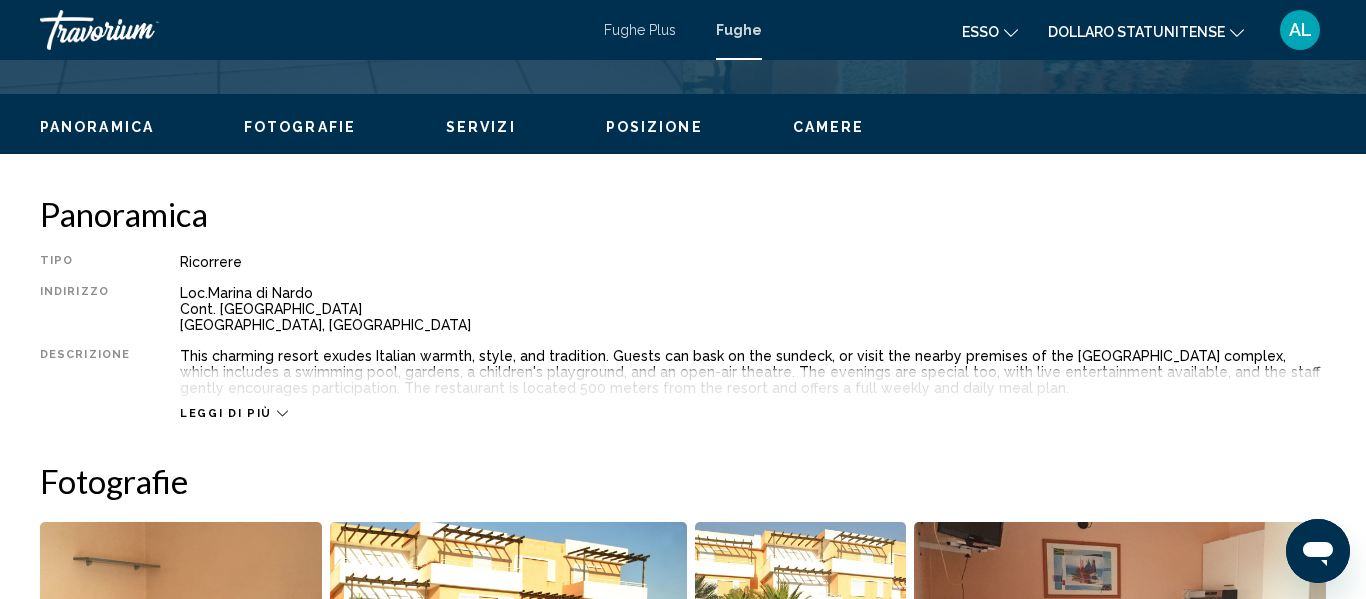 click 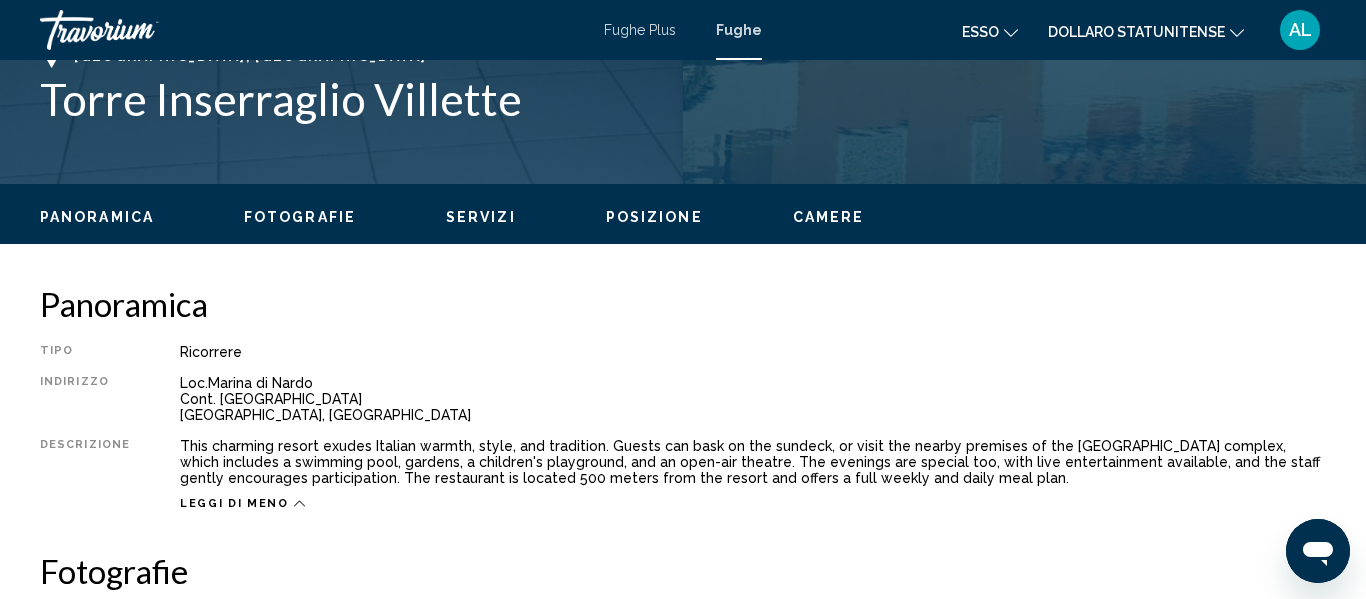 scroll, scrollTop: 796, scrollLeft: 0, axis: vertical 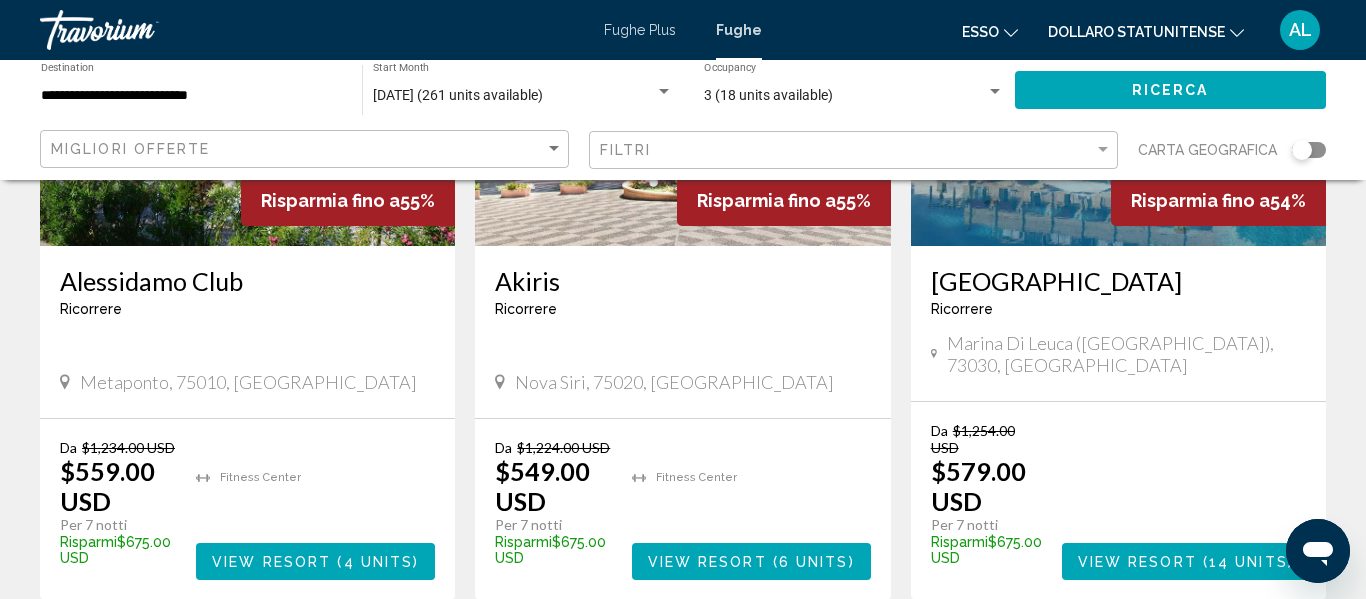 click on "Messapia Hotel and Resort  Ricorrere  -  Questo è un resort per soli adulti
Marina di Leuca (Lecce), 73030, ITA" at bounding box center (1118, 323) 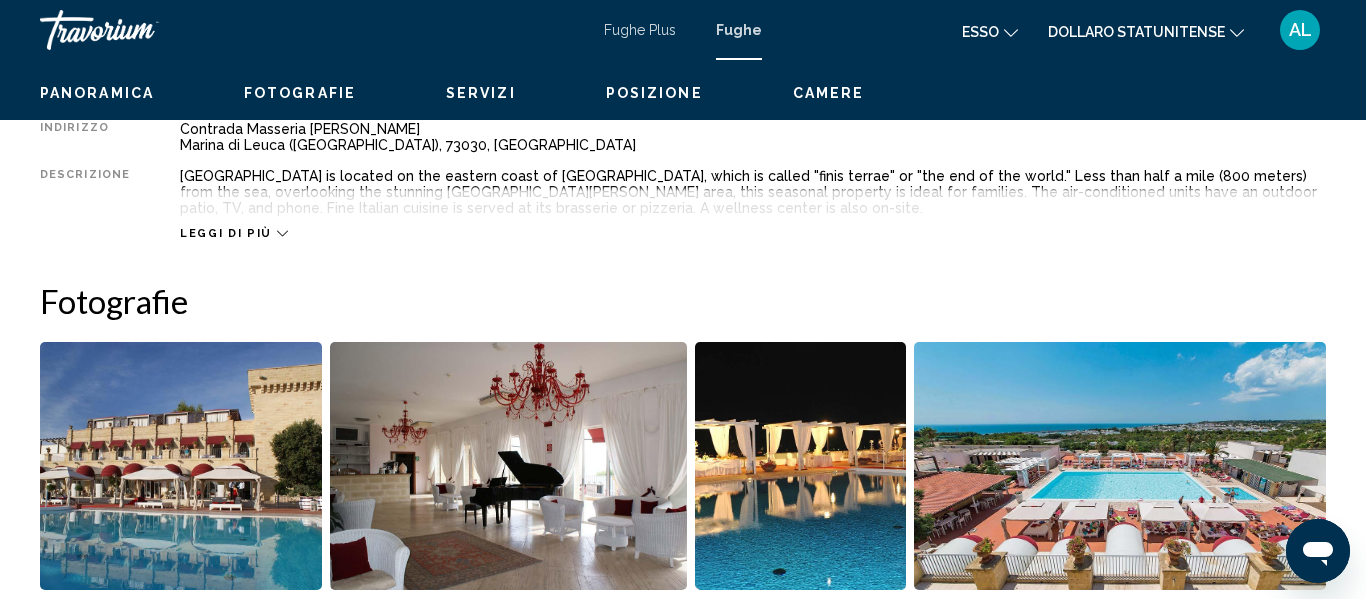 scroll, scrollTop: 236, scrollLeft: 0, axis: vertical 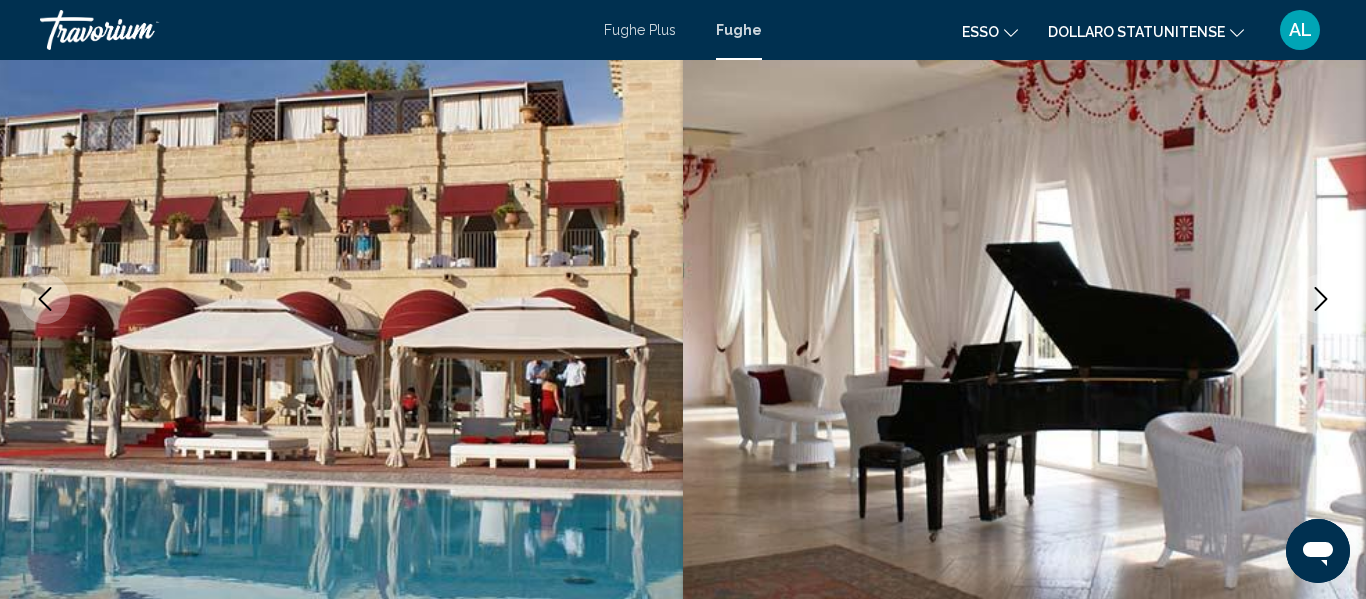 type 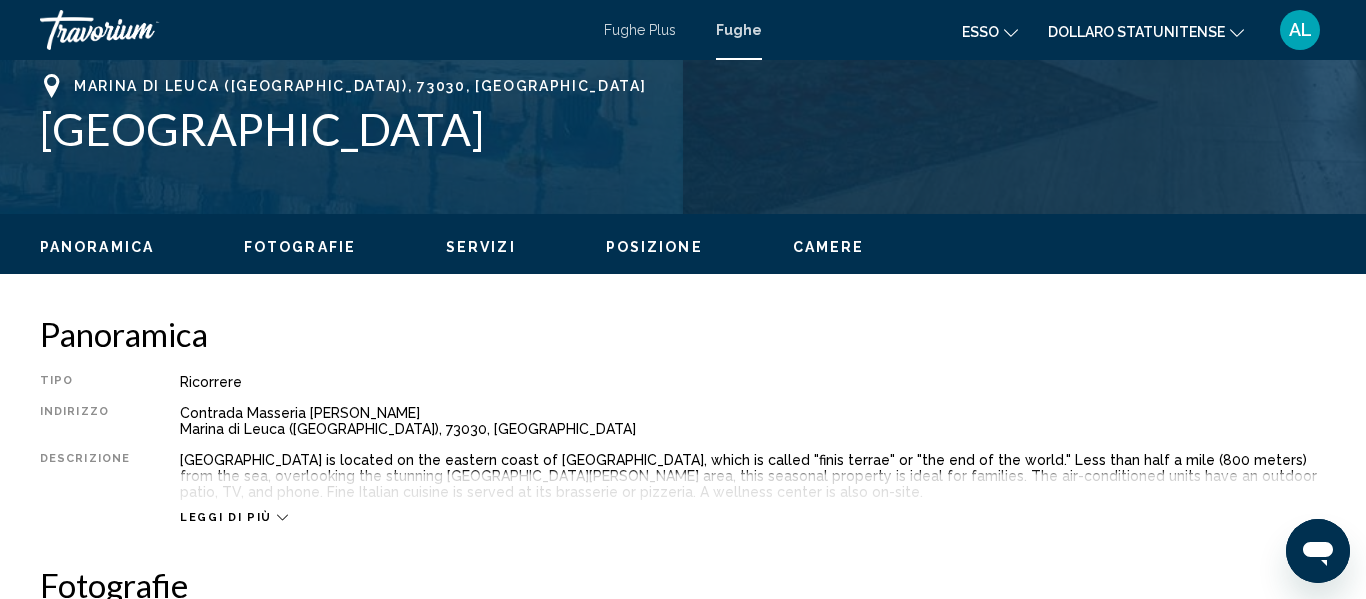 scroll, scrollTop: 876, scrollLeft: 0, axis: vertical 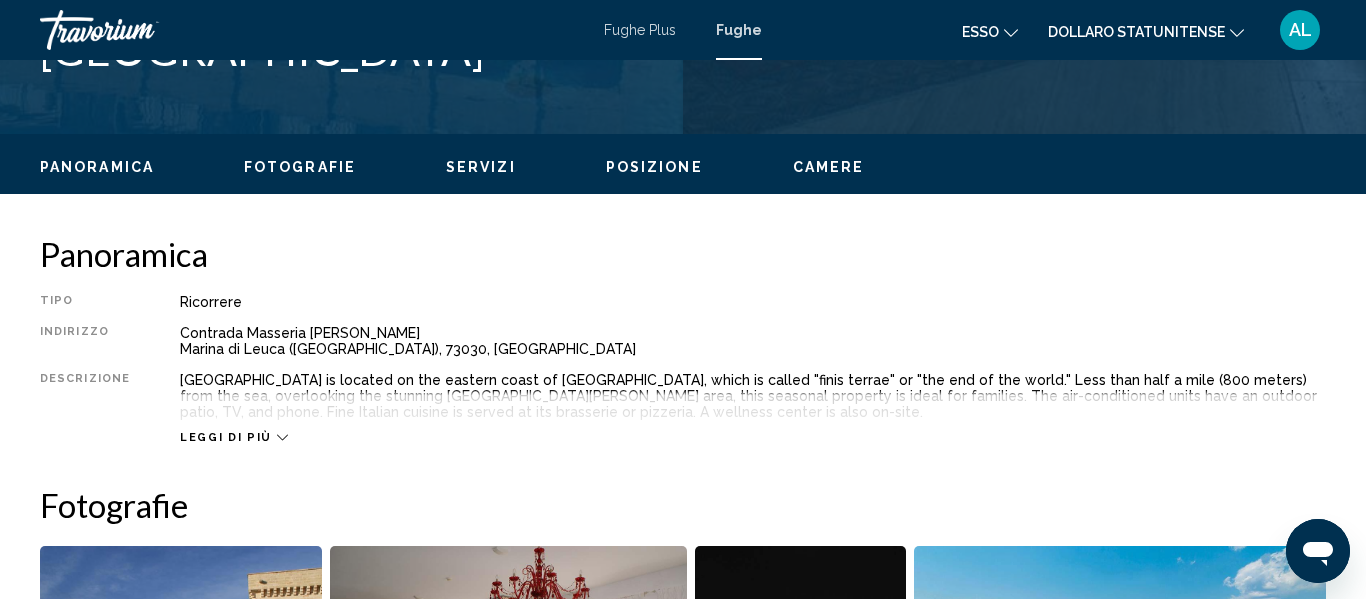 click on "Leggi di più" at bounding box center [234, 437] 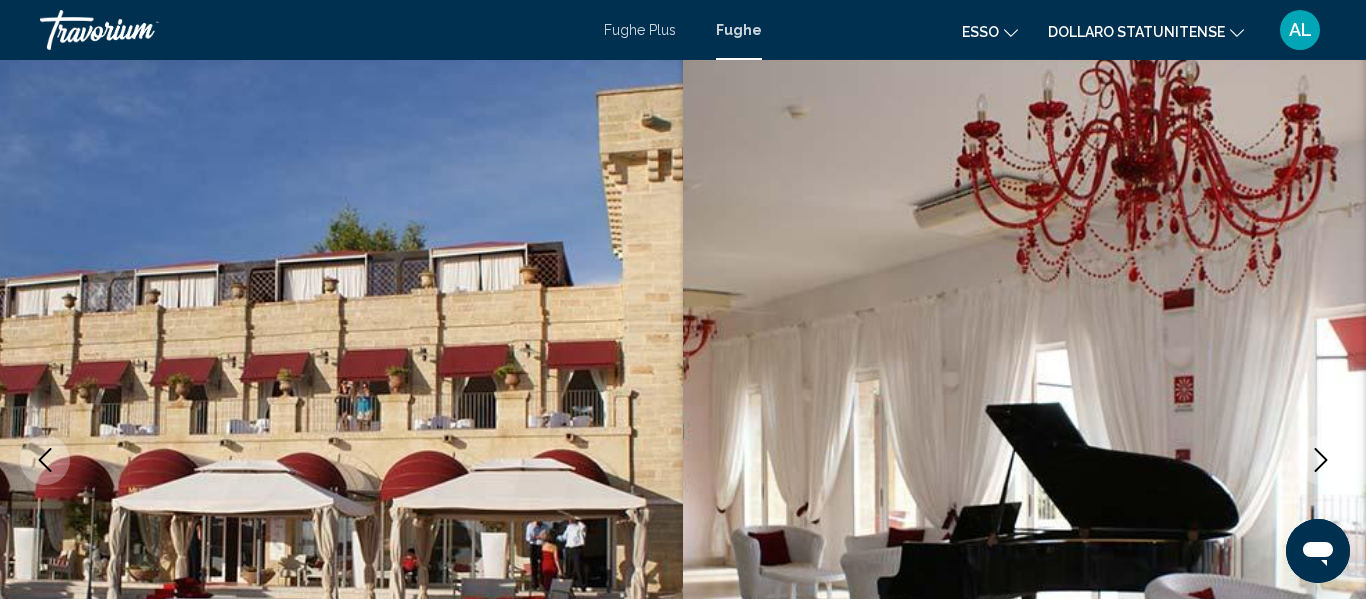 scroll, scrollTop: 0, scrollLeft: 0, axis: both 